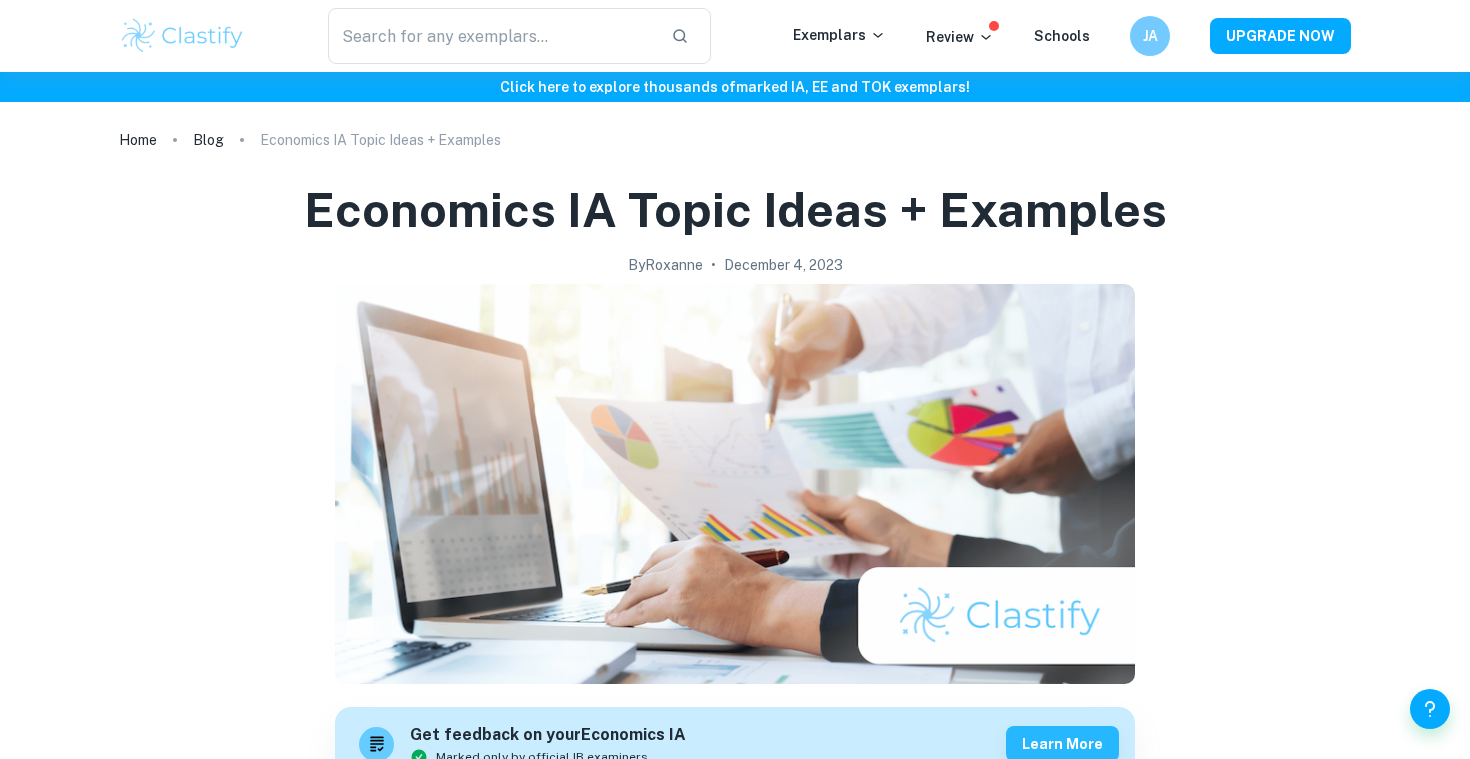 scroll, scrollTop: 0, scrollLeft: 0, axis: both 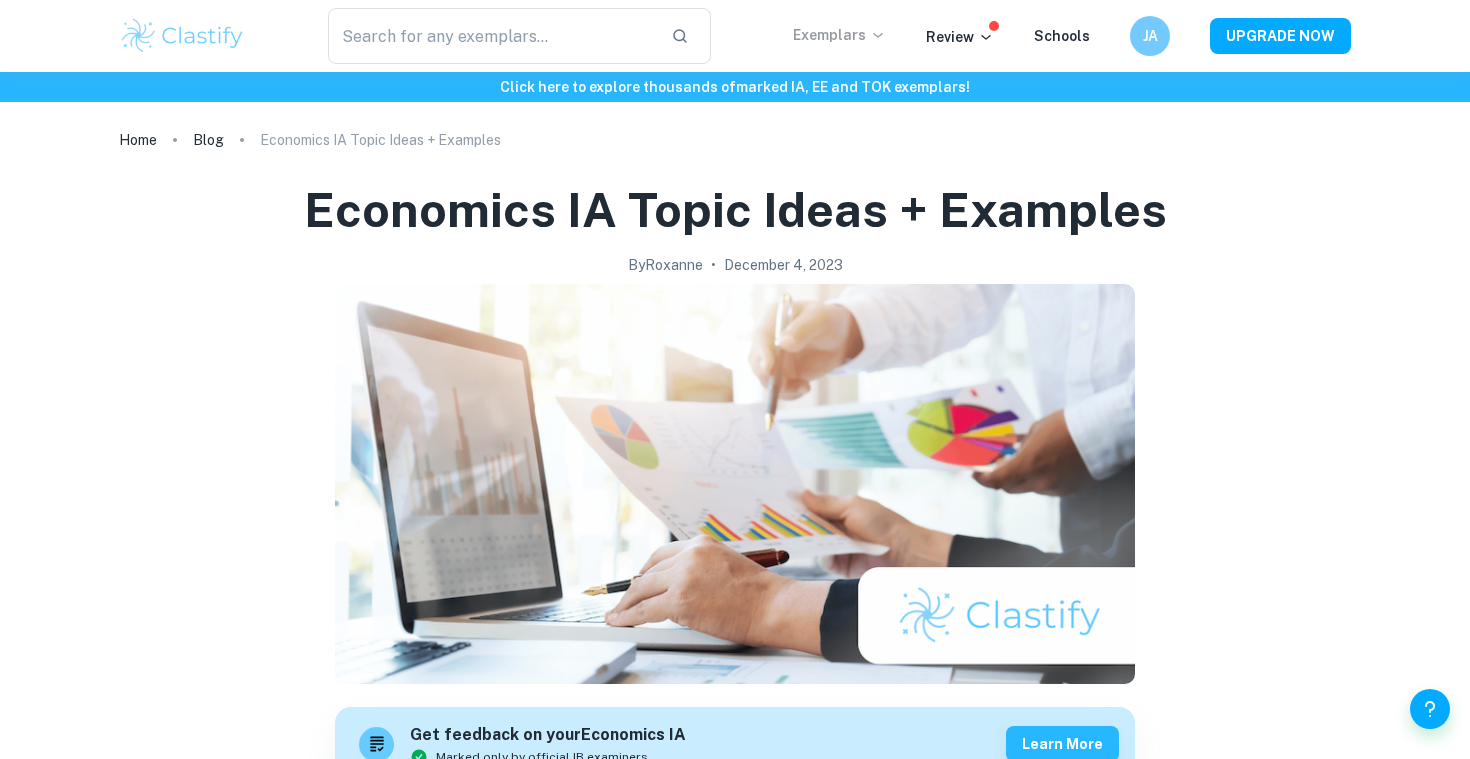 click on "Exemplars" at bounding box center [839, 35] 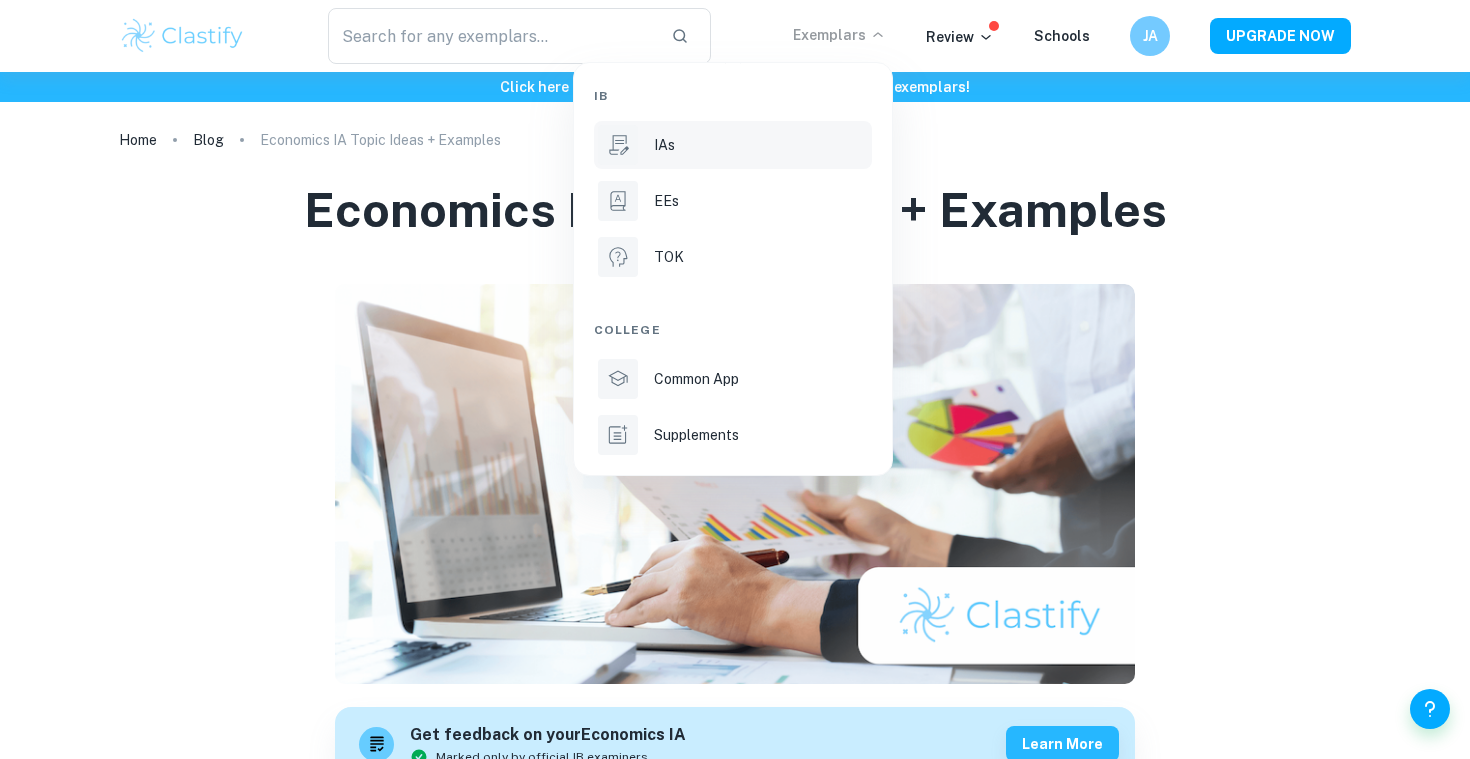 click on "IAs" at bounding box center [733, 145] 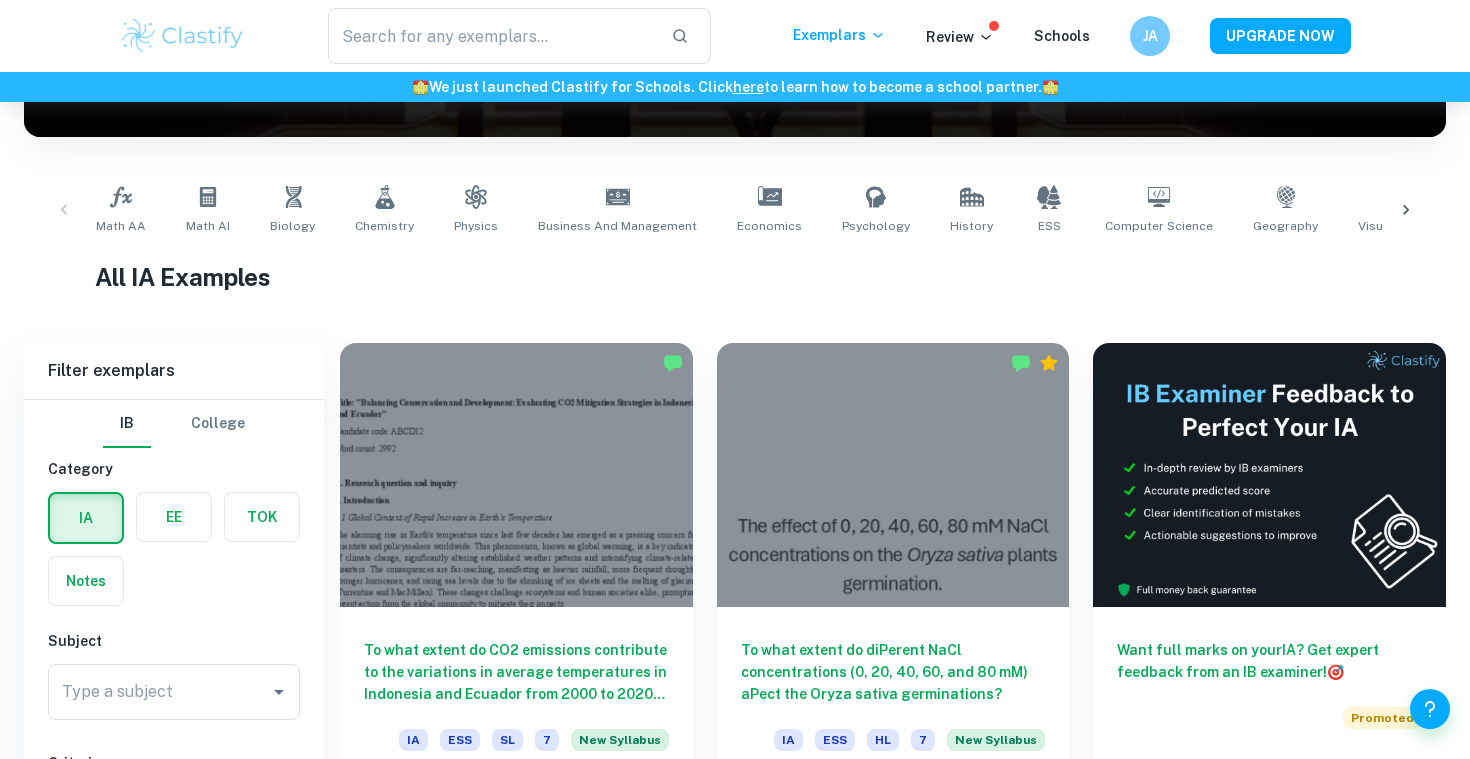scroll, scrollTop: 483, scrollLeft: 0, axis: vertical 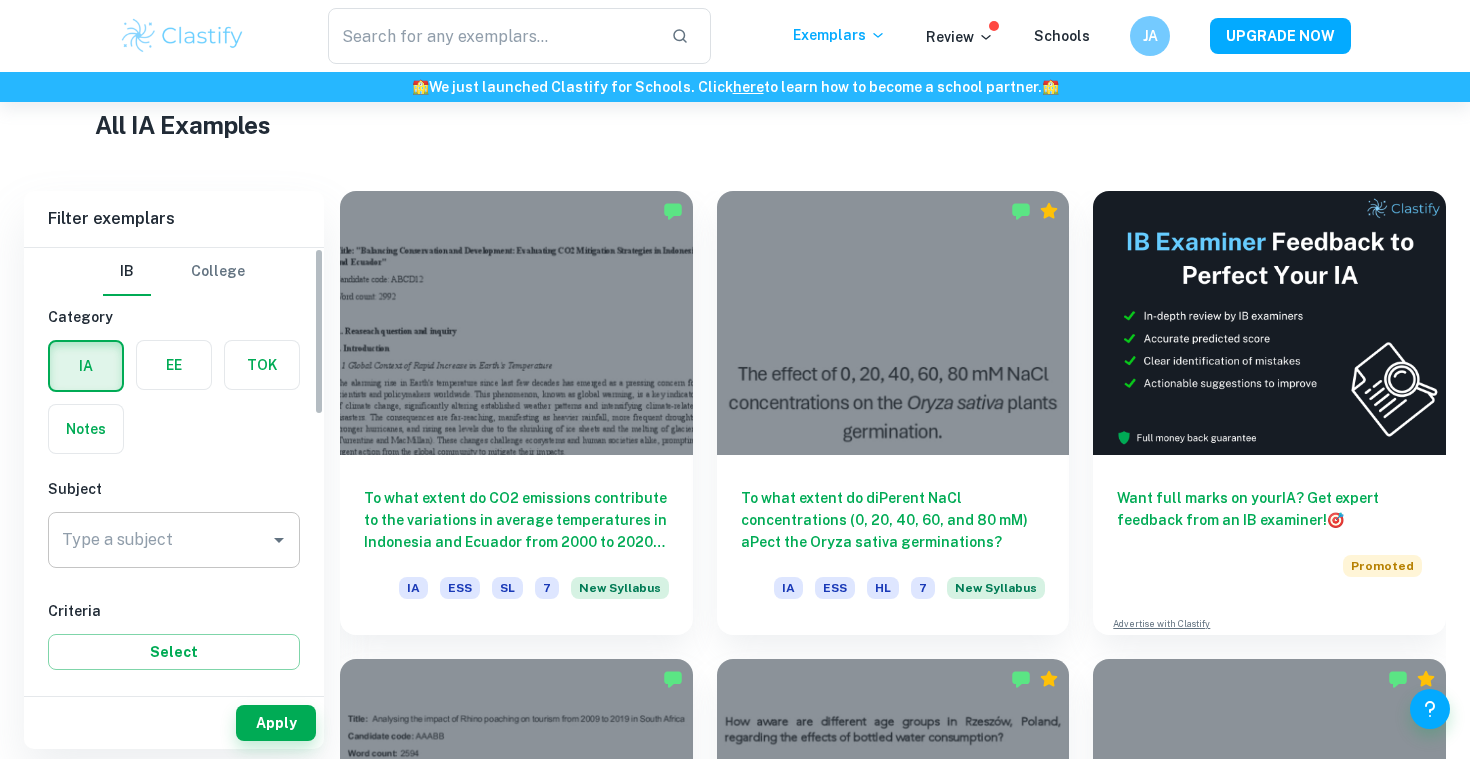 click on "Type a subject" at bounding box center (174, 540) 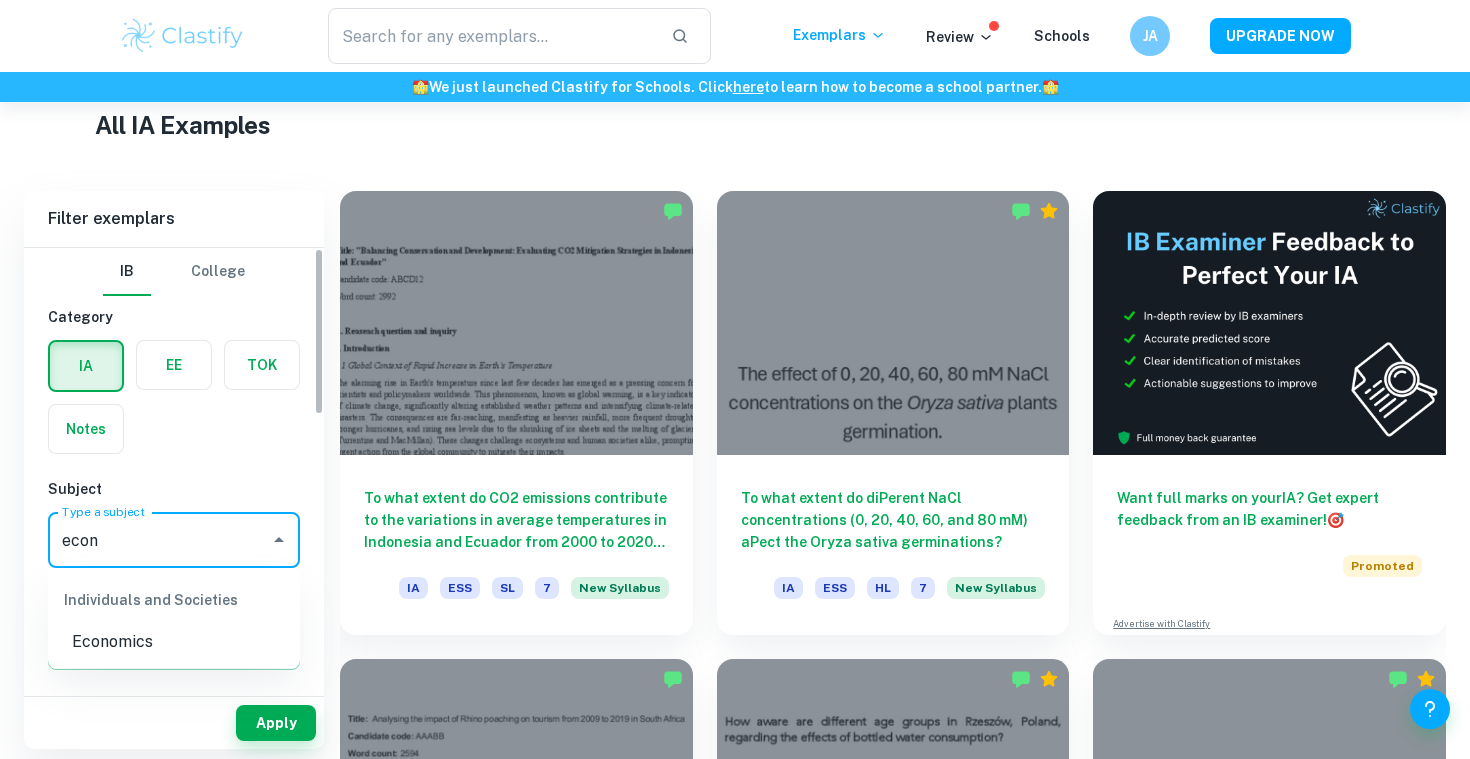 click on "Economics" at bounding box center (174, 642) 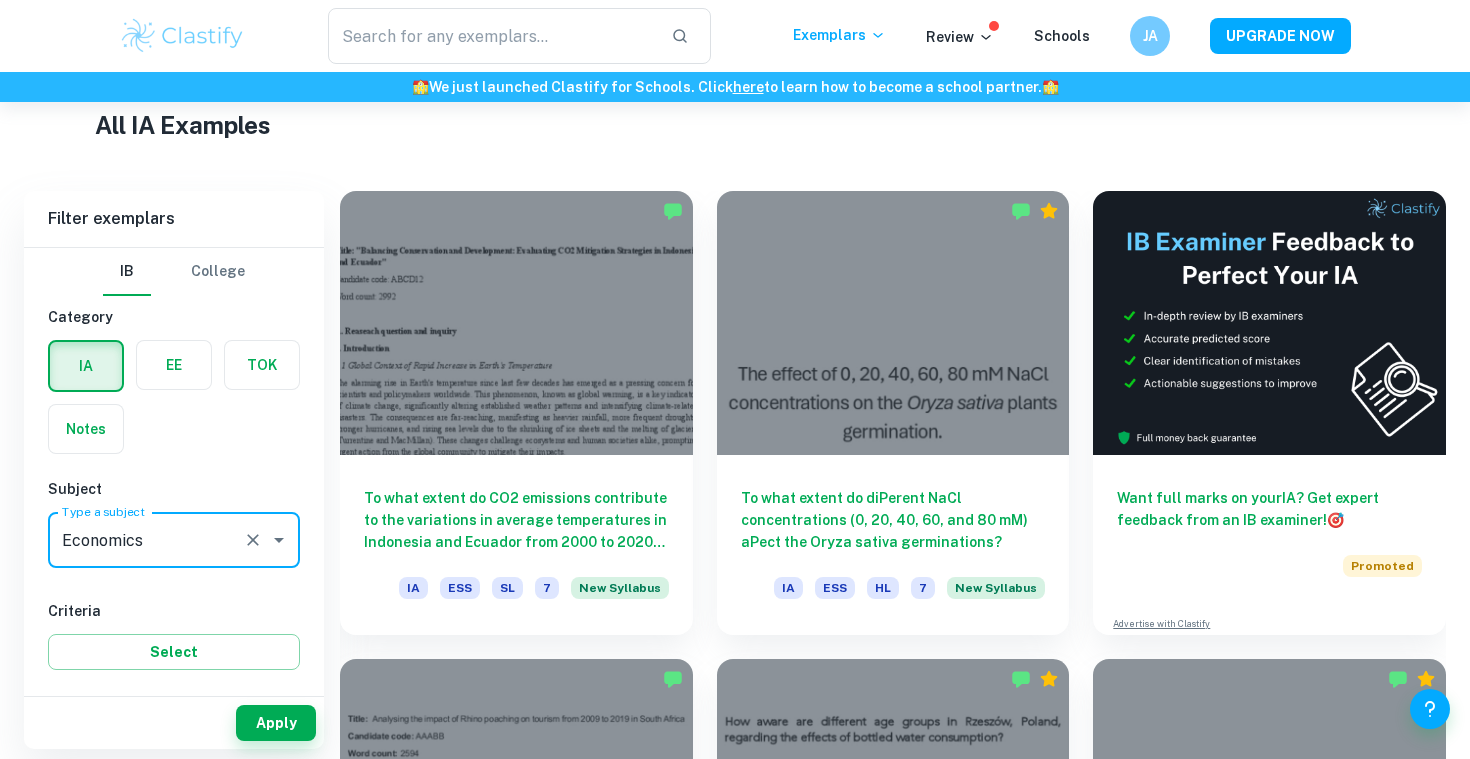 type on "Economics" 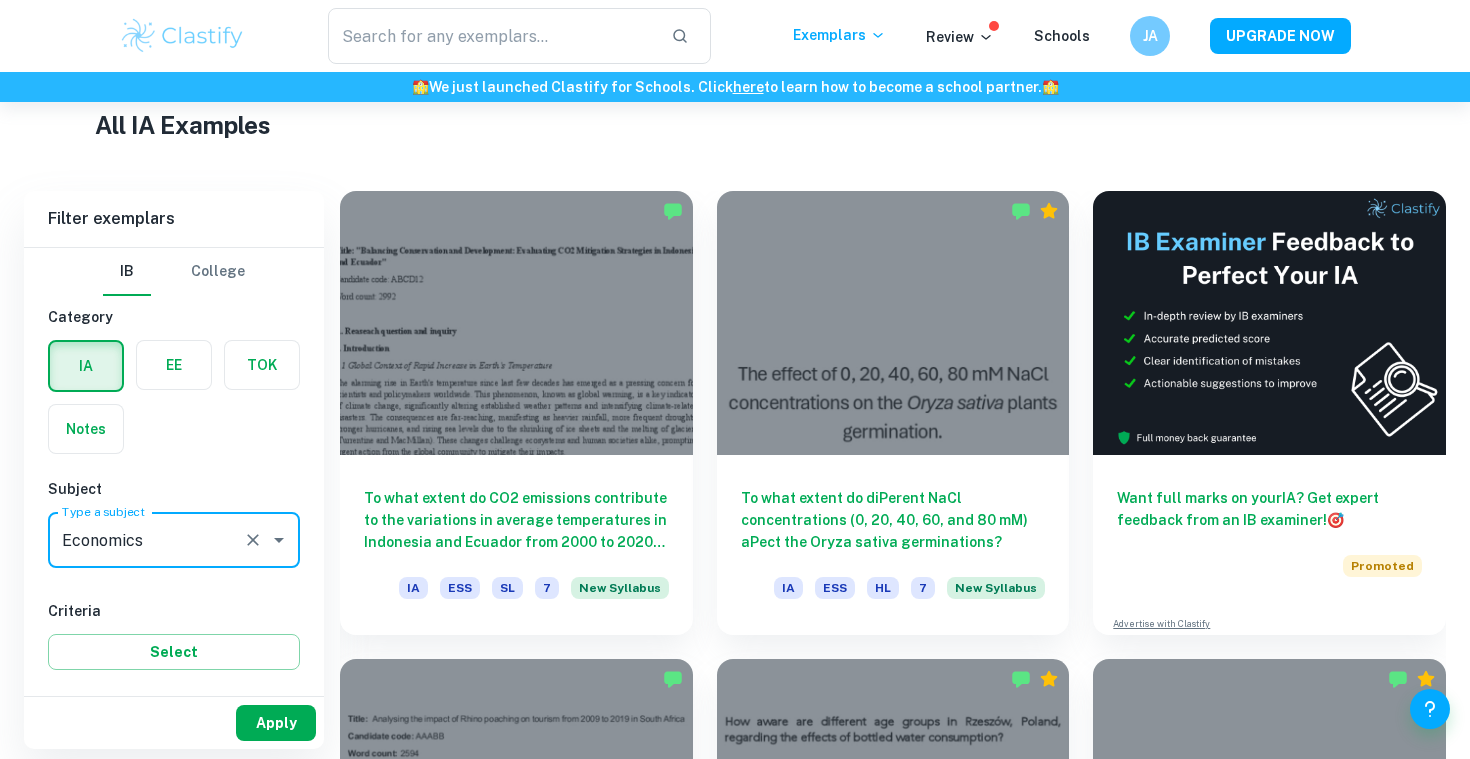 click on "Apply" at bounding box center (276, 723) 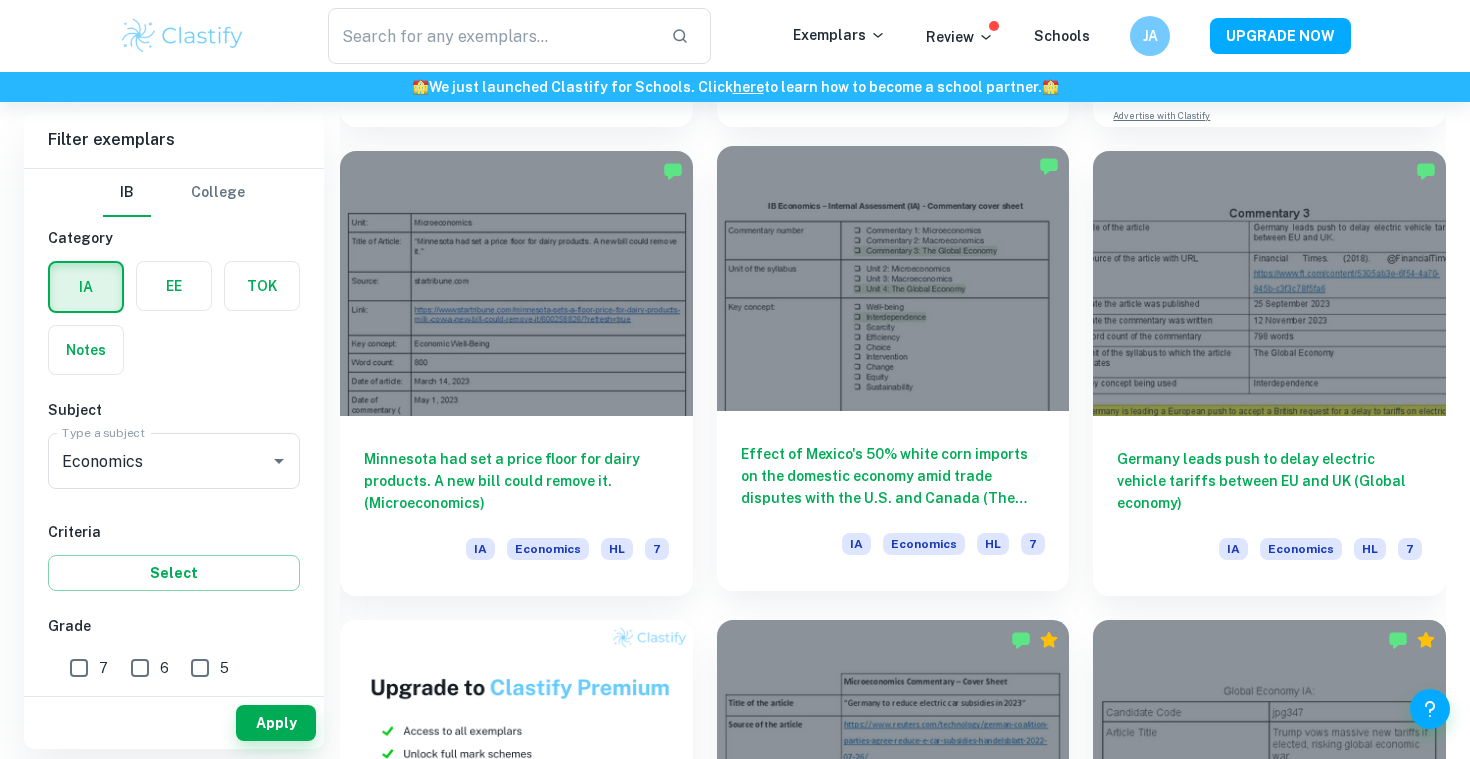 scroll, scrollTop: 1001, scrollLeft: 0, axis: vertical 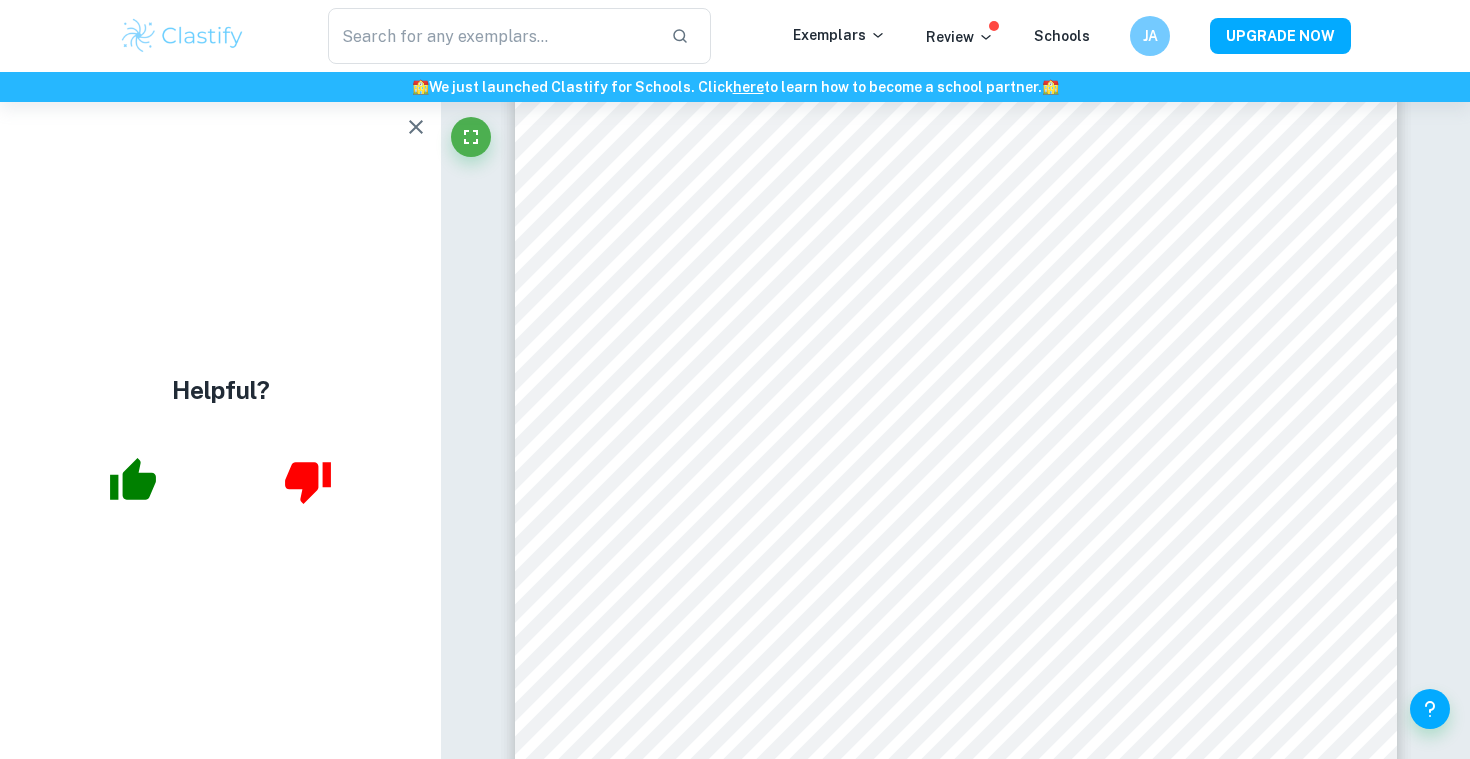 click 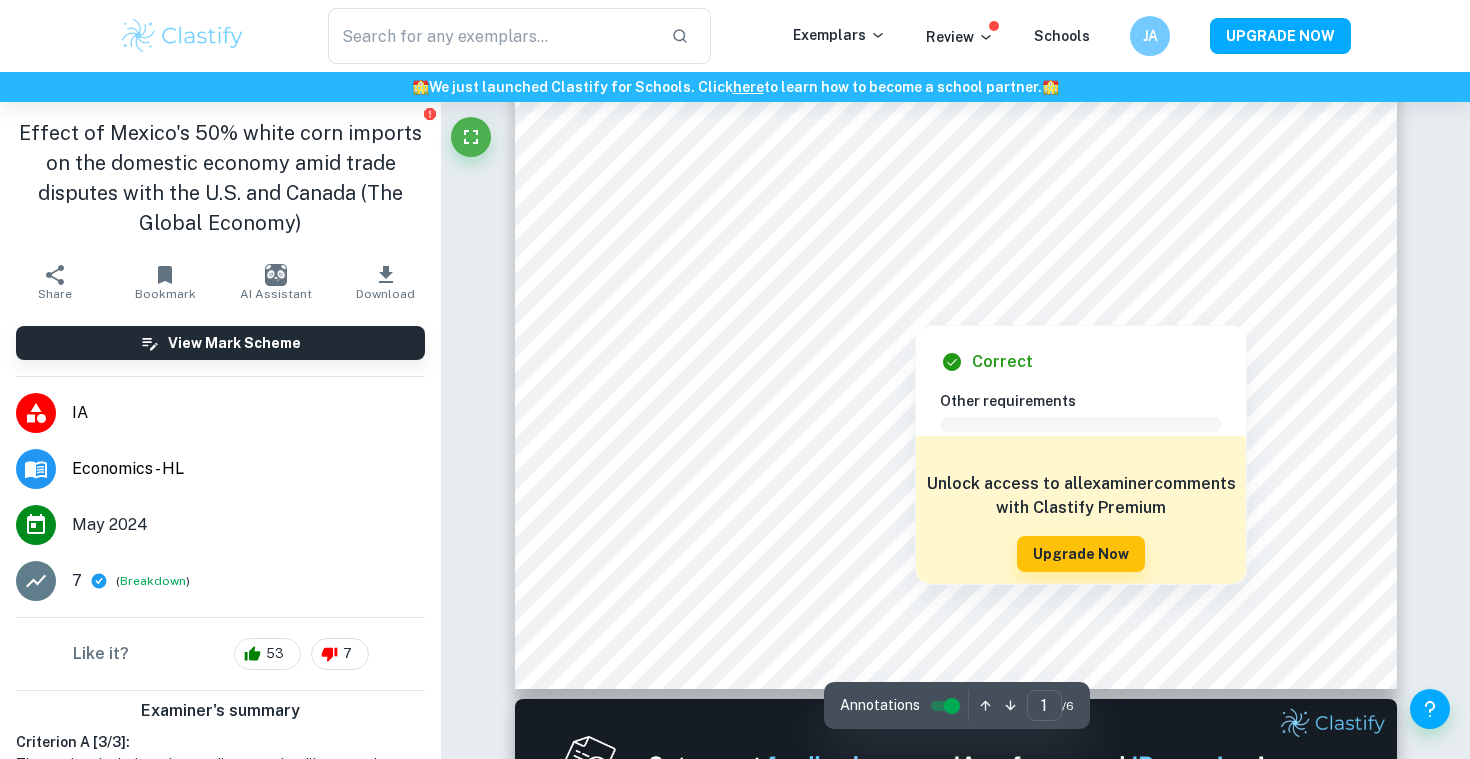 scroll, scrollTop: 553, scrollLeft: 0, axis: vertical 